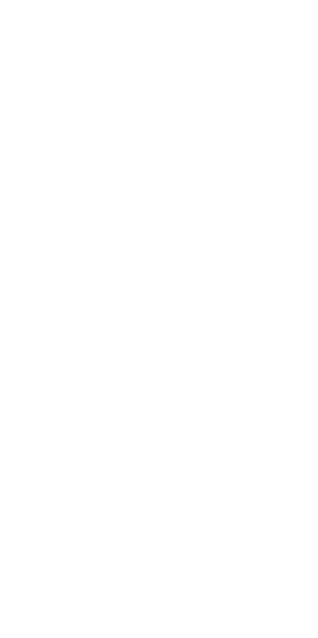 scroll, scrollTop: 0, scrollLeft: 0, axis: both 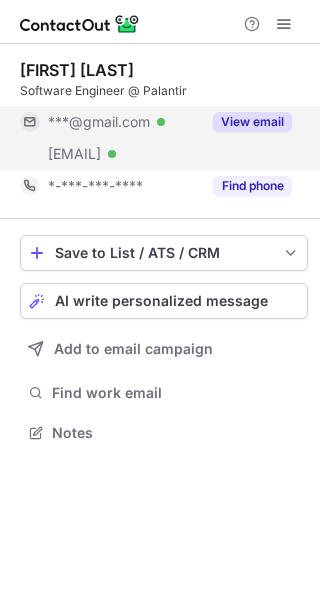 click on "View email" at bounding box center (252, 122) 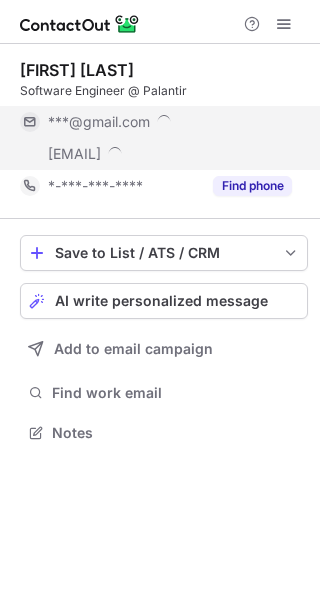 scroll, scrollTop: 10, scrollLeft: 10, axis: both 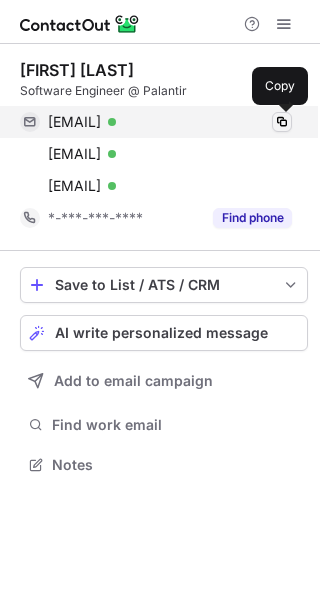 click at bounding box center (282, 122) 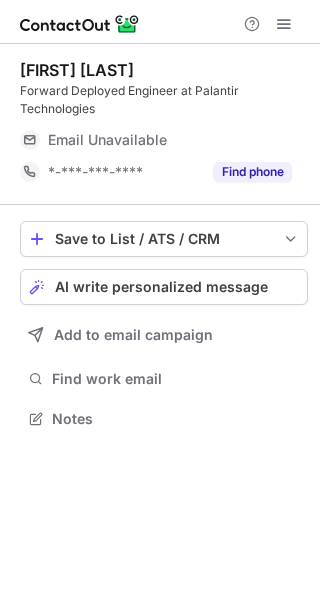 scroll, scrollTop: 0, scrollLeft: 0, axis: both 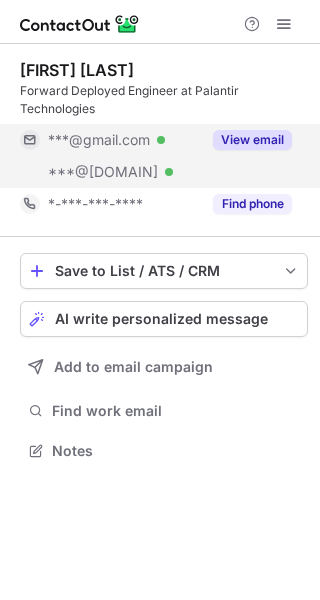 click on "View email" at bounding box center [252, 140] 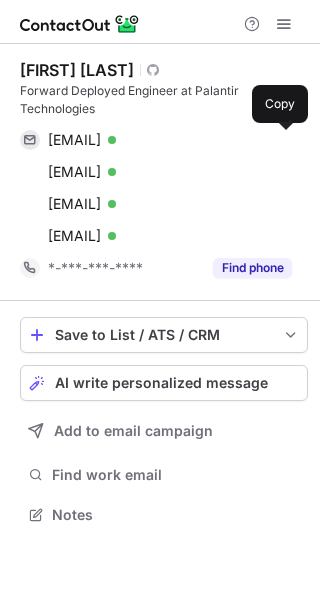 scroll, scrollTop: 10, scrollLeft: 10, axis: both 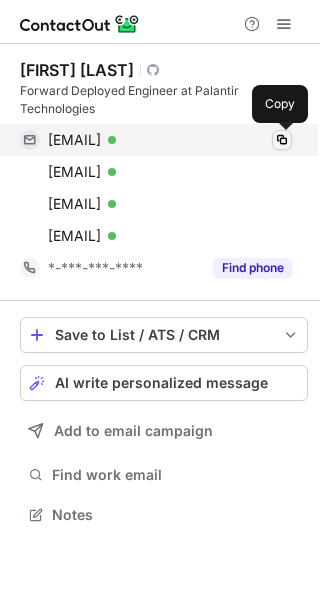 click at bounding box center [282, 140] 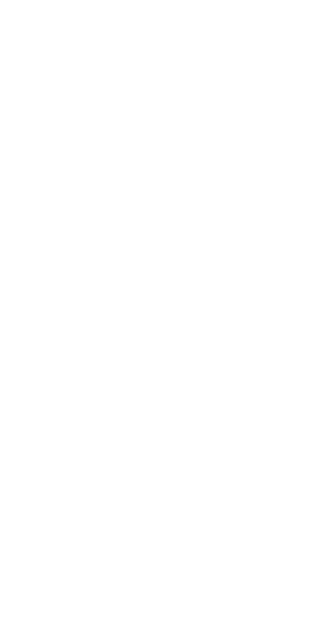 scroll, scrollTop: 0, scrollLeft: 0, axis: both 